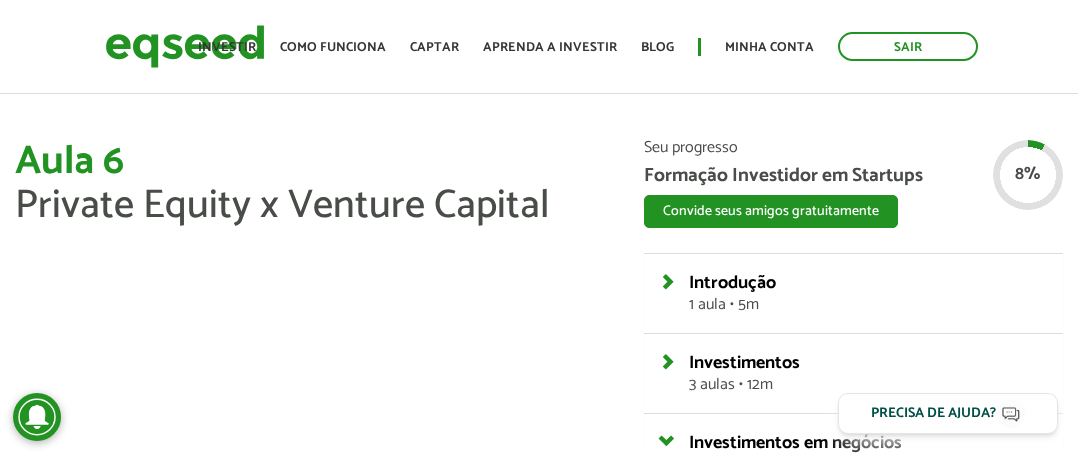 scroll, scrollTop: 0, scrollLeft: 0, axis: both 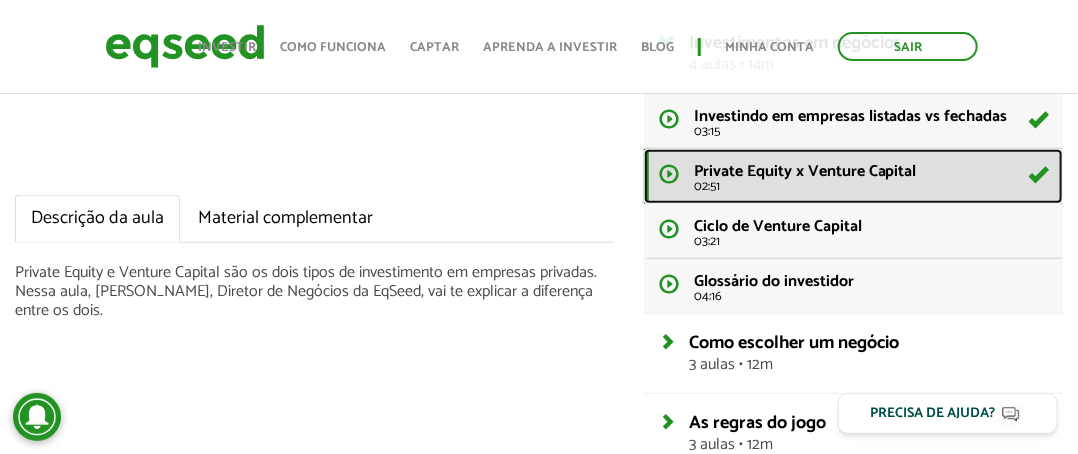 click on "Private Equity x Venture Capital   02:51" at bounding box center (853, 176) 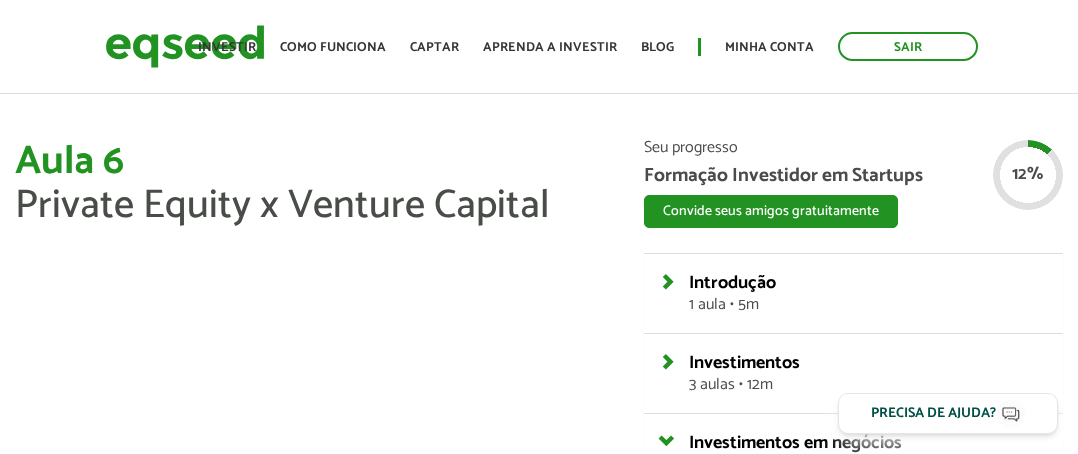 scroll, scrollTop: 0, scrollLeft: 0, axis: both 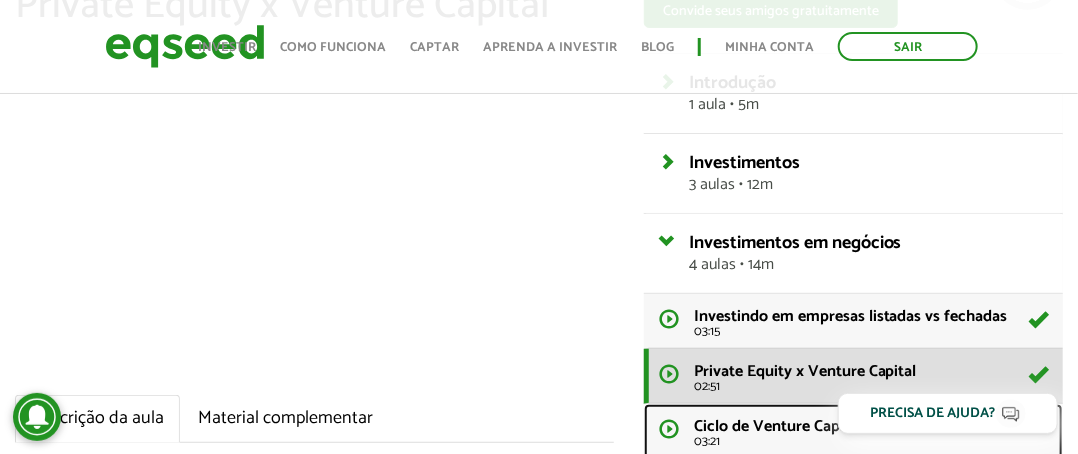 click on "Ciclo de Venture Capital   03:21" at bounding box center (871, 433) 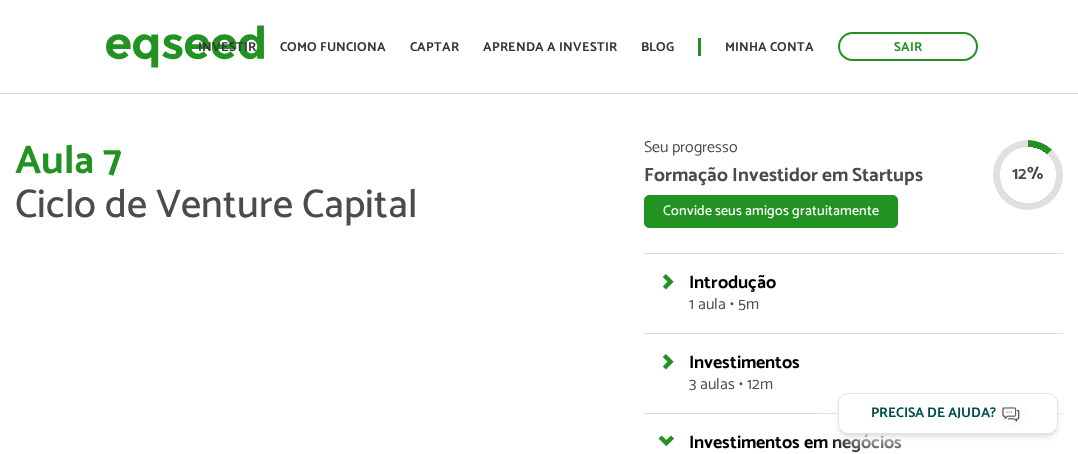 scroll, scrollTop: 0, scrollLeft: 0, axis: both 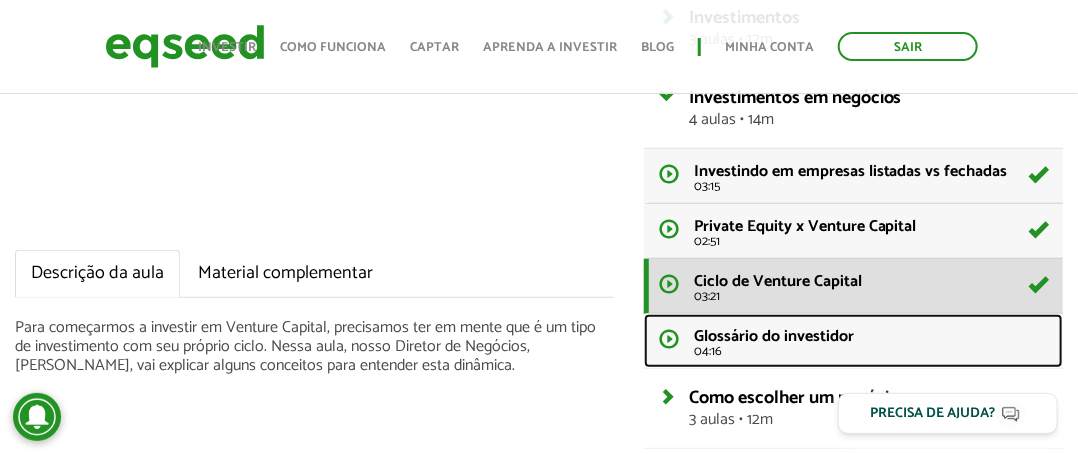 click on "Glossário do investidor   04:16" at bounding box center [853, 341] 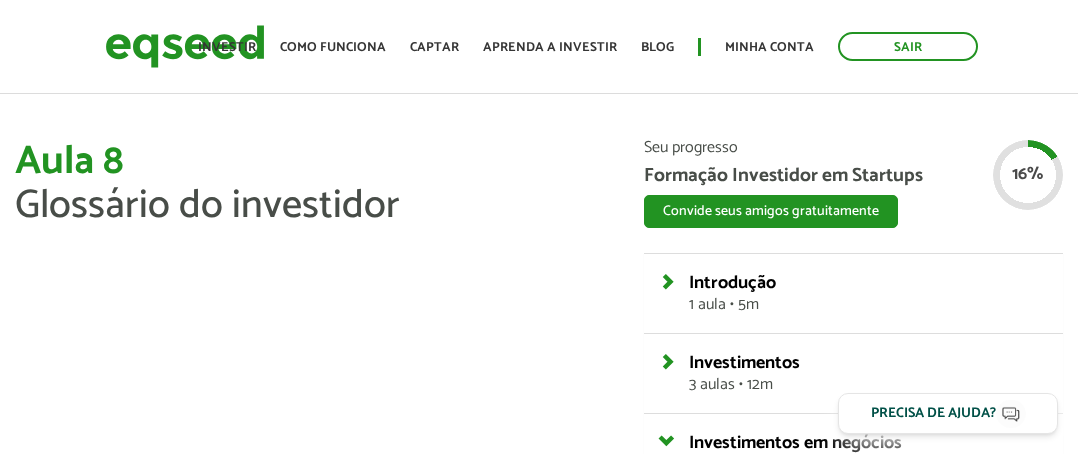 scroll, scrollTop: 0, scrollLeft: 0, axis: both 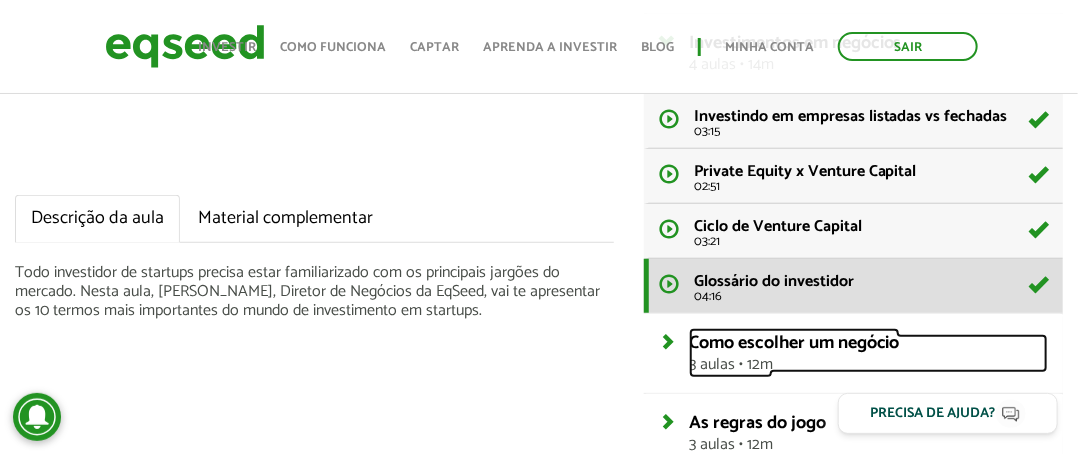 click on "Como escolher um negócio" at bounding box center [794, 343] 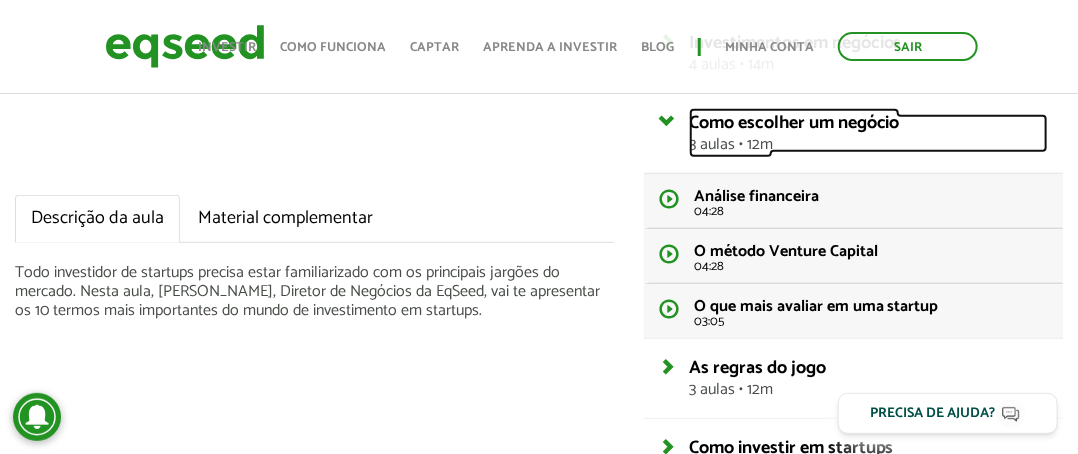 scroll, scrollTop: 300, scrollLeft: 0, axis: vertical 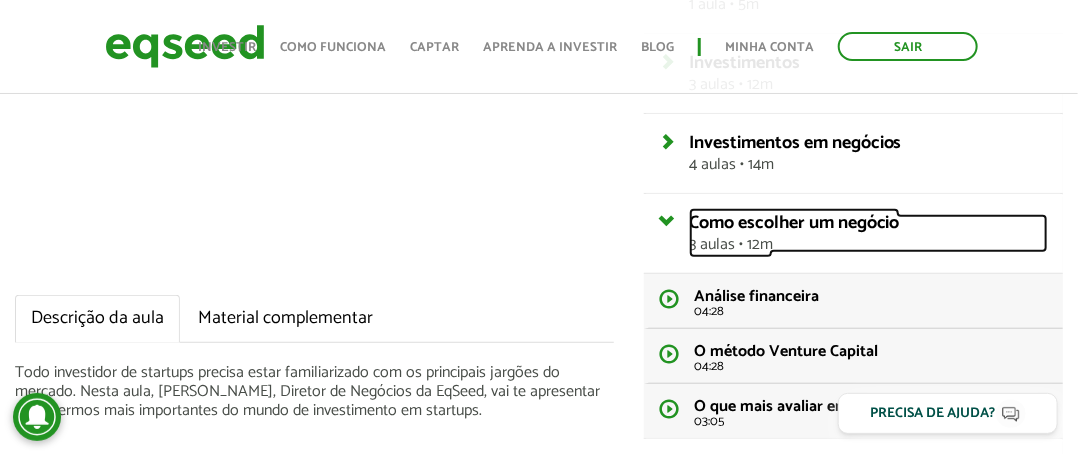 click on "Como escolher um negócio" at bounding box center [794, 223] 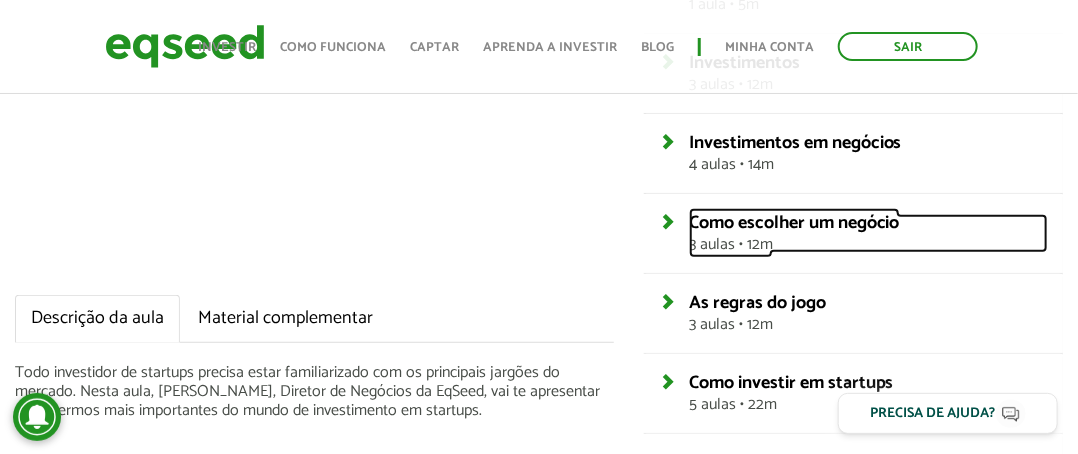 click on "Como escolher um negócio" at bounding box center (794, 223) 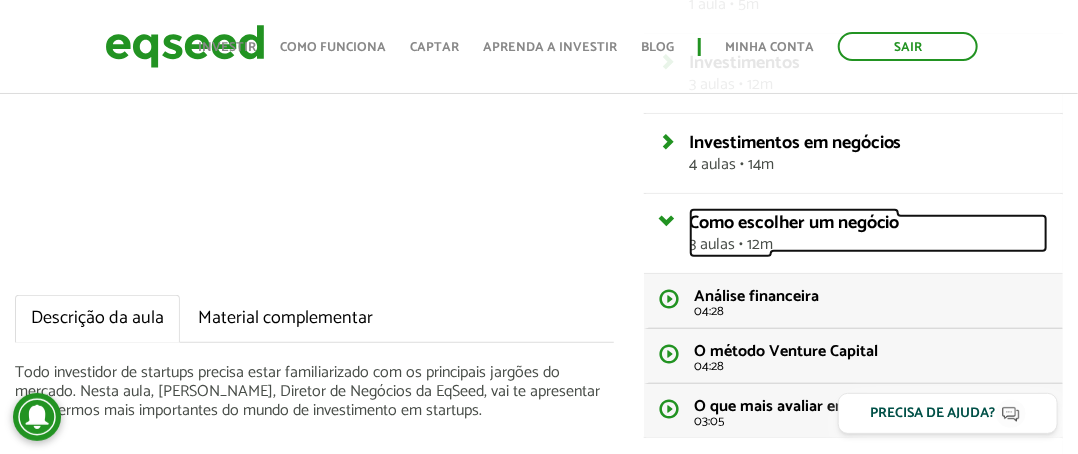 click on "Como escolher um negócio" at bounding box center [794, 223] 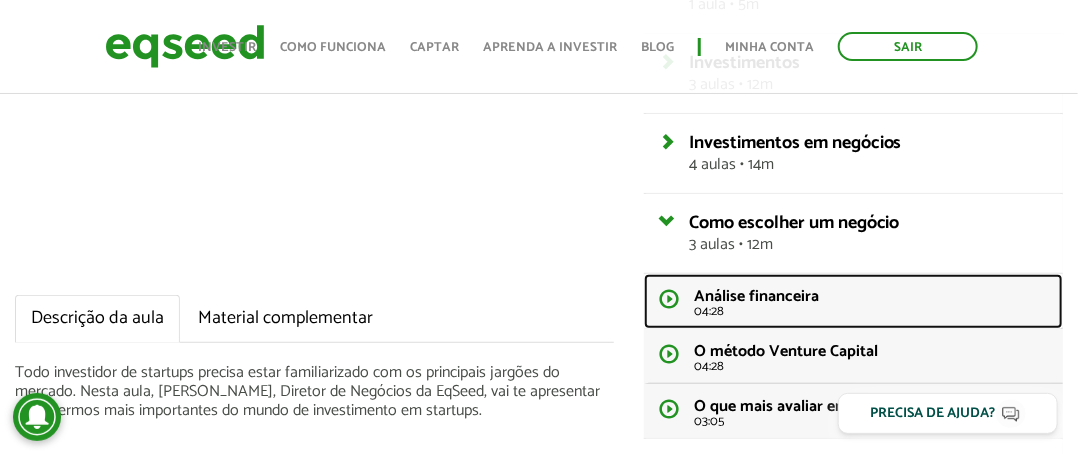 click on "Análise financeira" at bounding box center (756, 296) 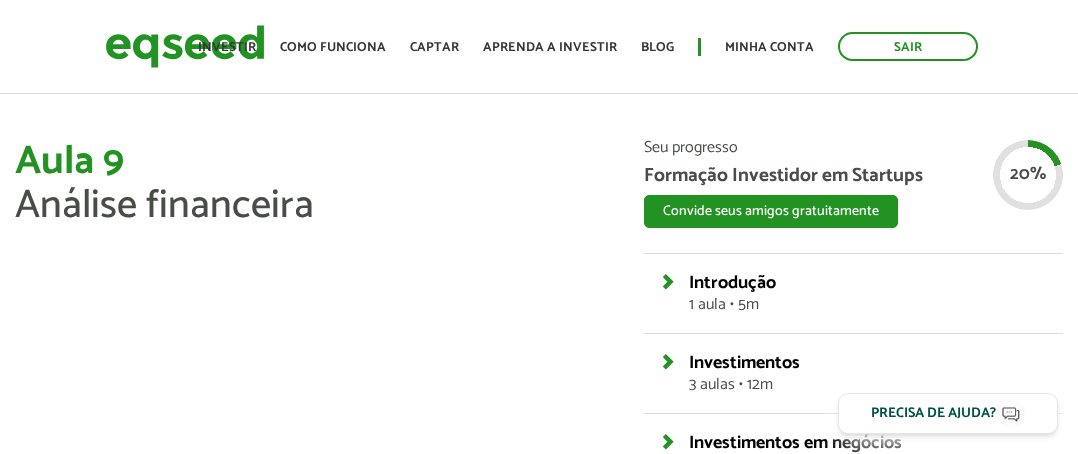 scroll, scrollTop: 0, scrollLeft: 0, axis: both 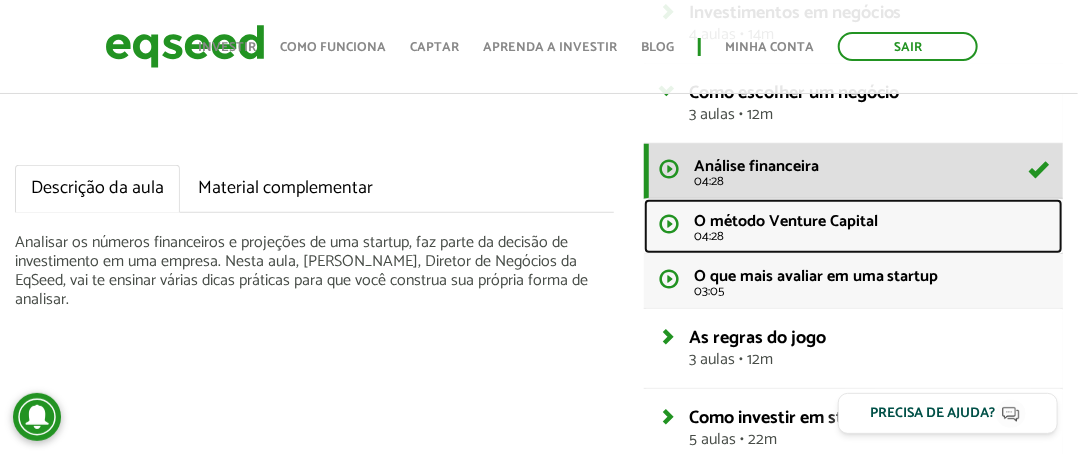 click on "04:28" at bounding box center (871, 236) 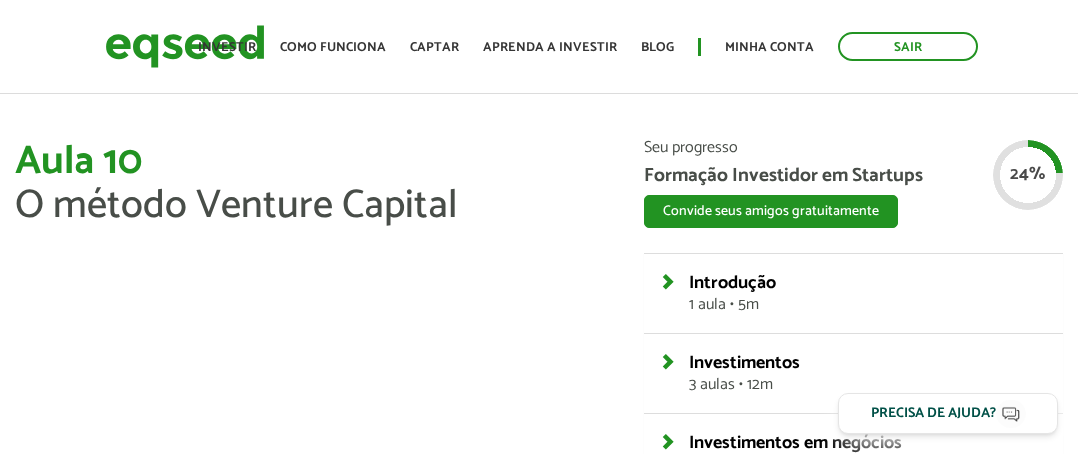 scroll, scrollTop: 0, scrollLeft: 0, axis: both 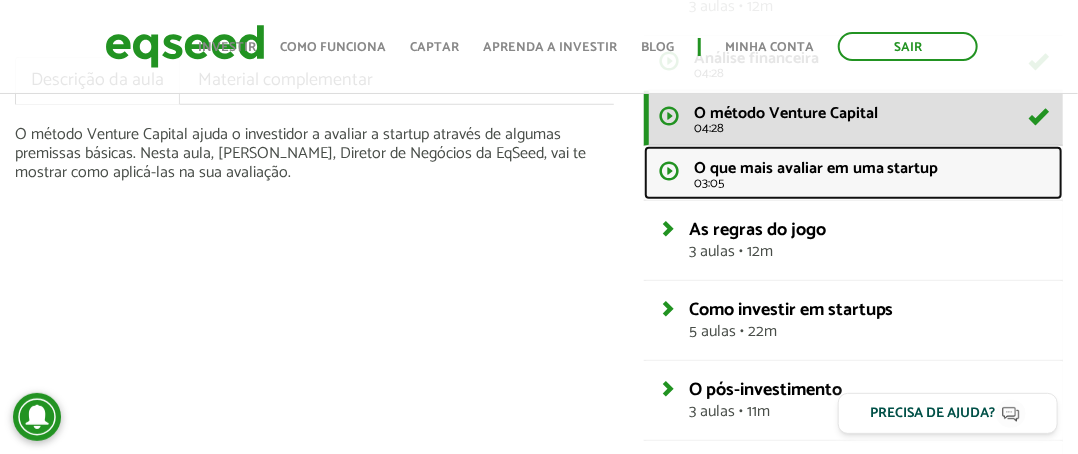 click on "O que mais avaliar em uma startup   03:05" at bounding box center (853, 173) 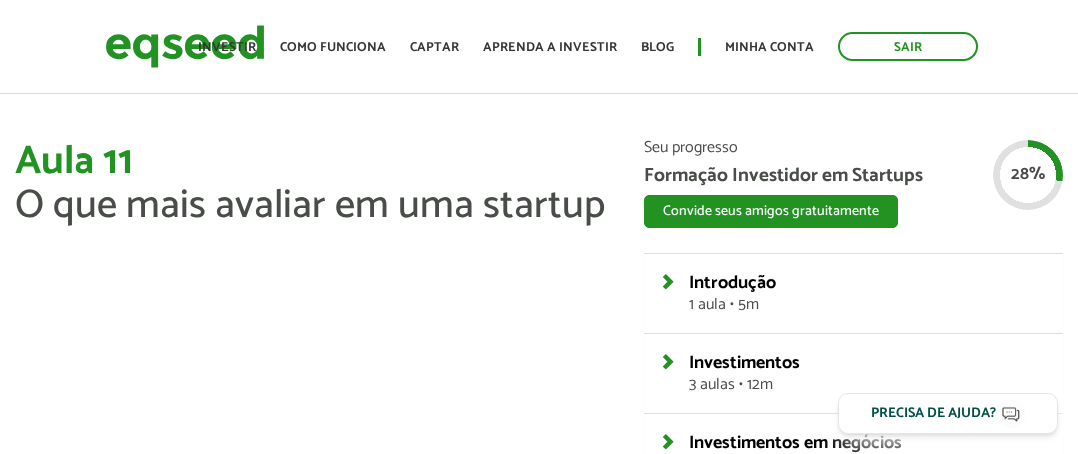scroll, scrollTop: 0, scrollLeft: 0, axis: both 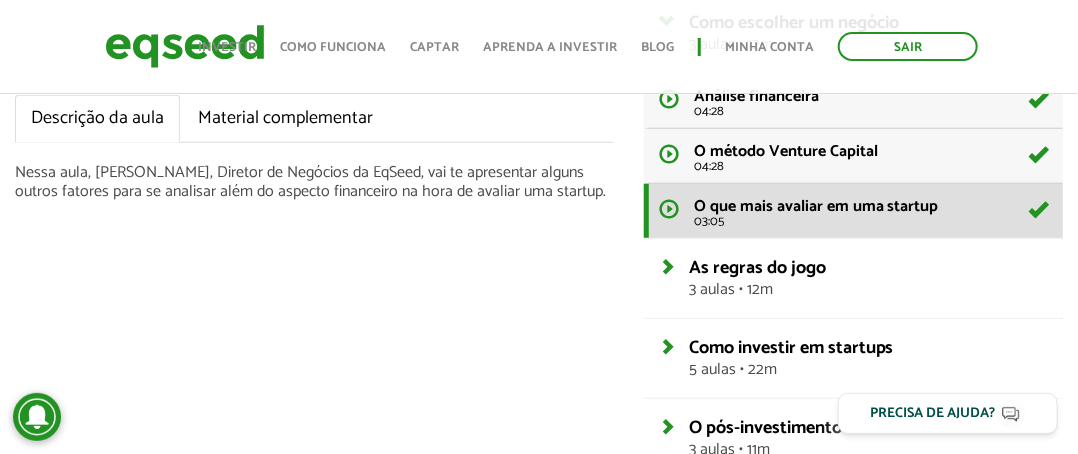 click on "As regras do jogo 3 aulas • 12m" at bounding box center [853, 278] 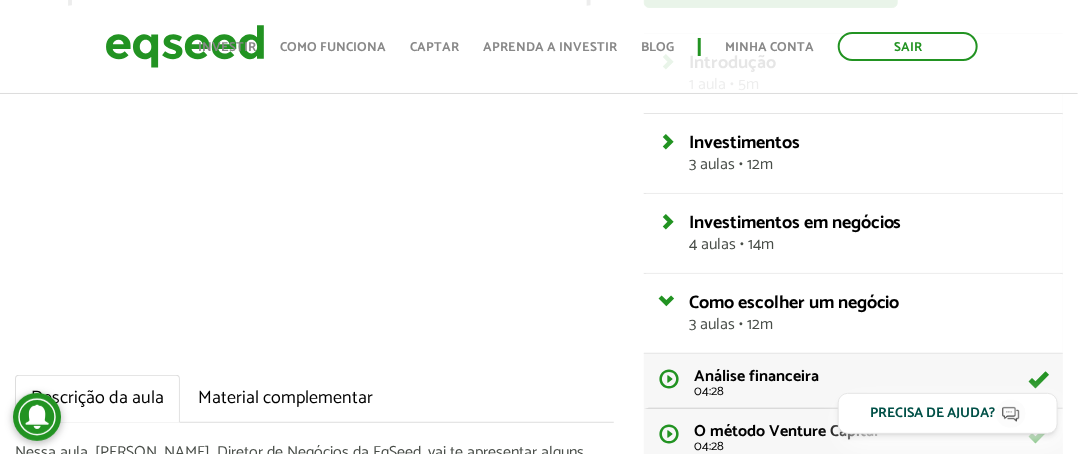 scroll, scrollTop: 400, scrollLeft: 0, axis: vertical 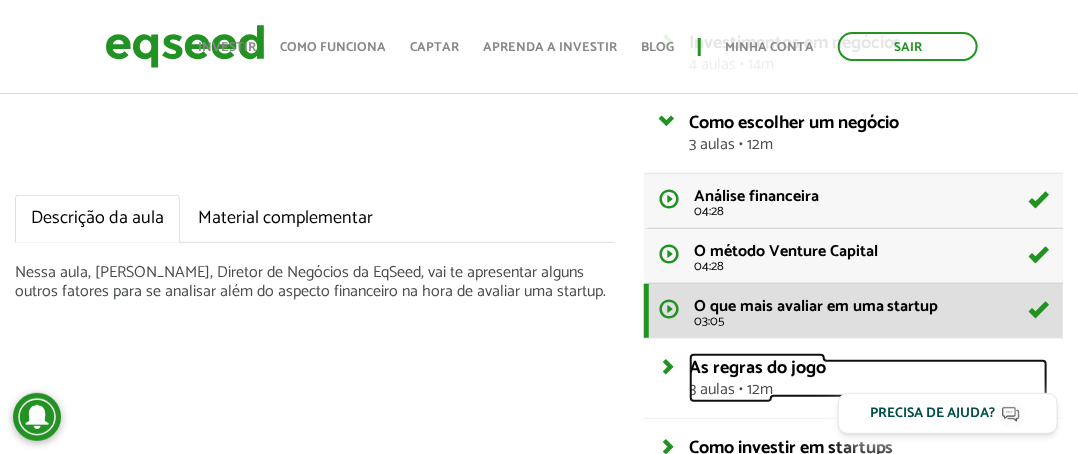 click on "As regras do jogo" at bounding box center [757, 368] 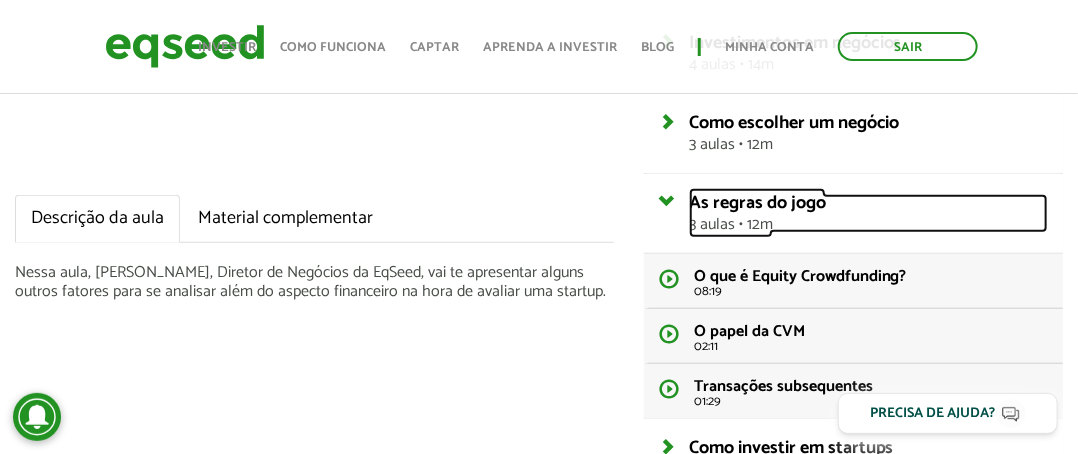 click on "As regras do jogo" at bounding box center [757, 203] 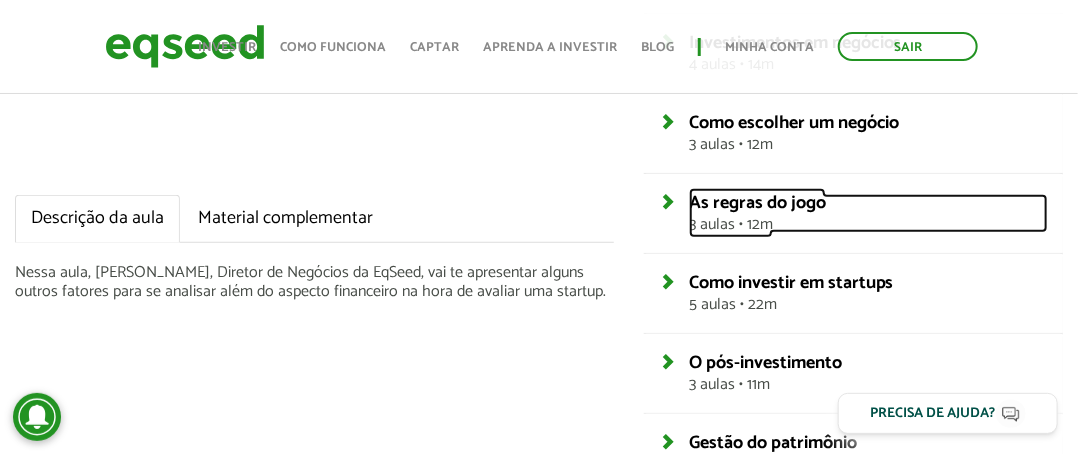 click on "As regras do jogo" at bounding box center [757, 203] 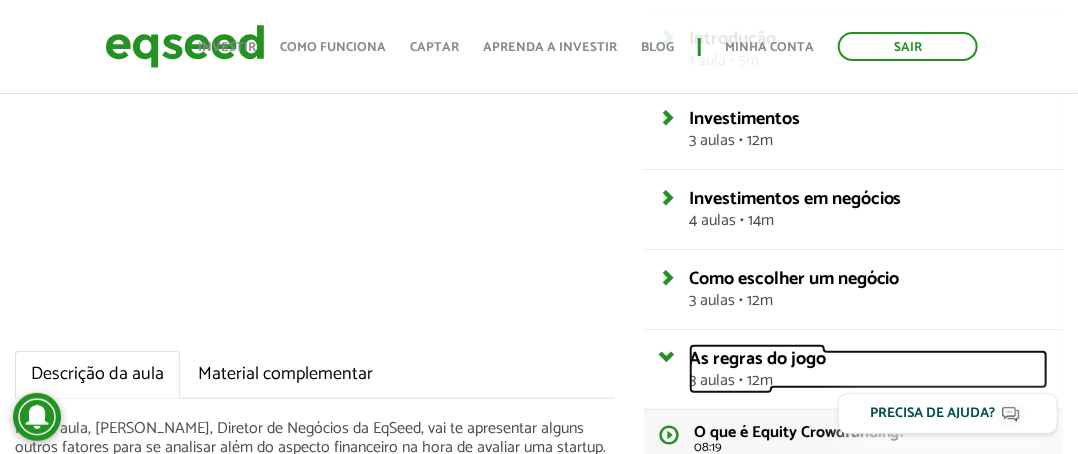 scroll, scrollTop: 400, scrollLeft: 0, axis: vertical 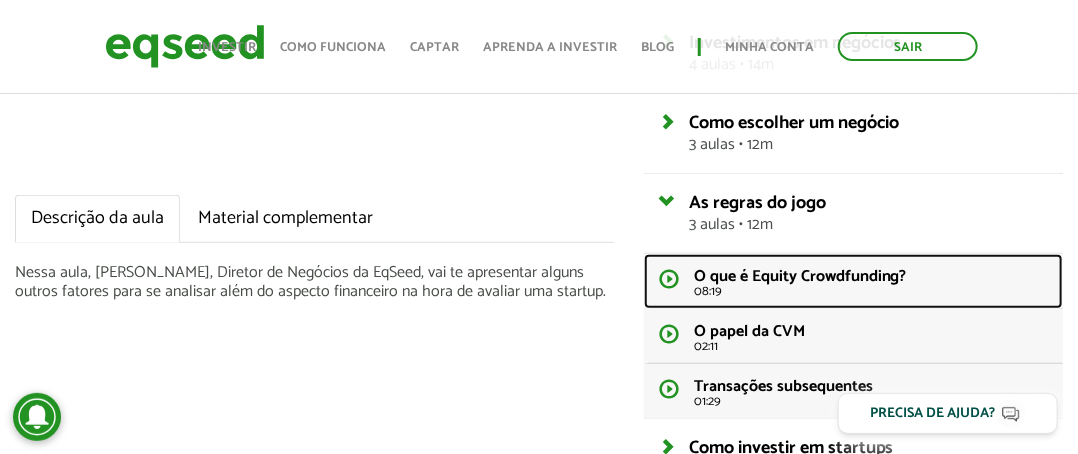 click on "O que é Equity Crowdfunding?   08:19" at bounding box center (853, 281) 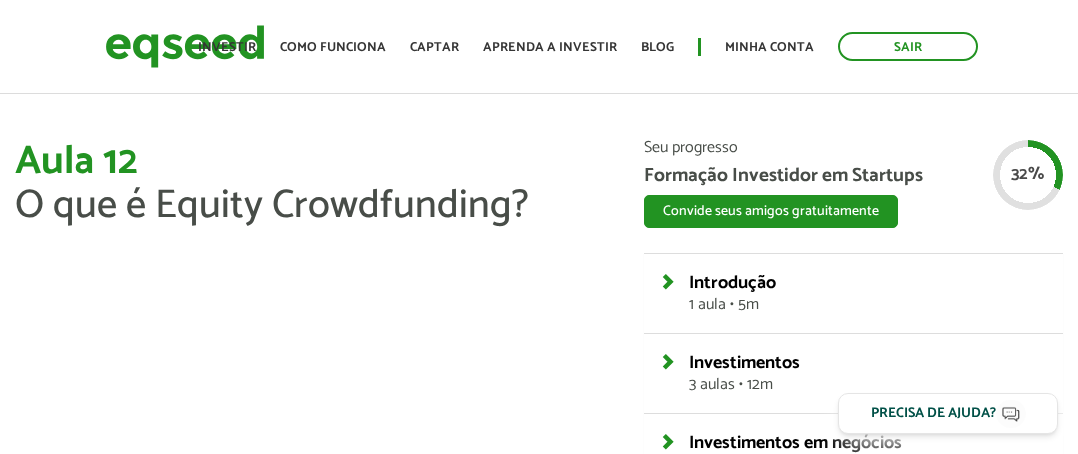 scroll, scrollTop: 0, scrollLeft: 0, axis: both 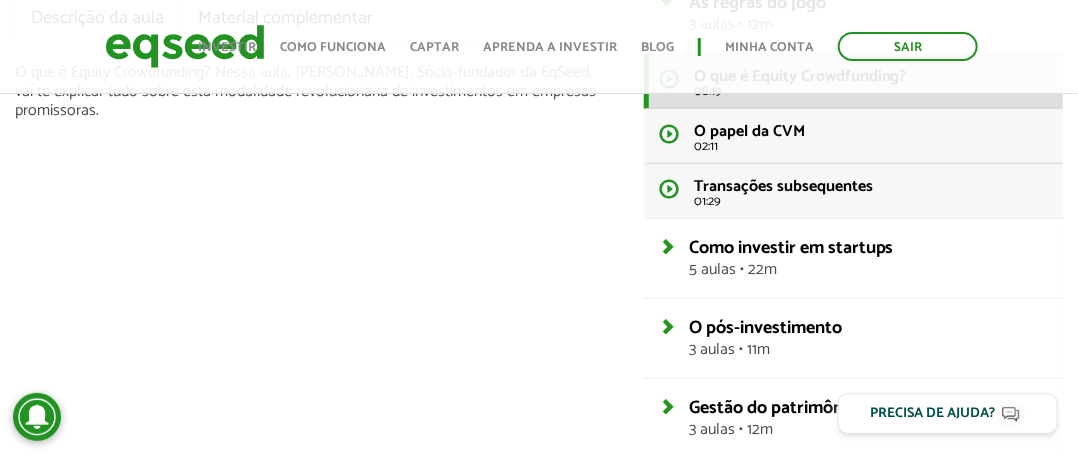 click on "Como investir em startups 5 aulas • 22m" at bounding box center (853, 258) 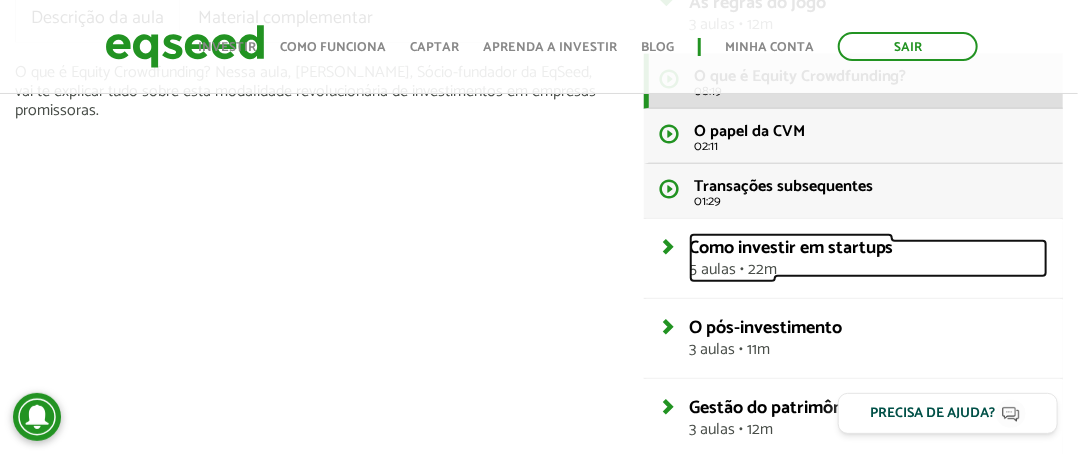 click on "Como investir em startups" at bounding box center (791, 248) 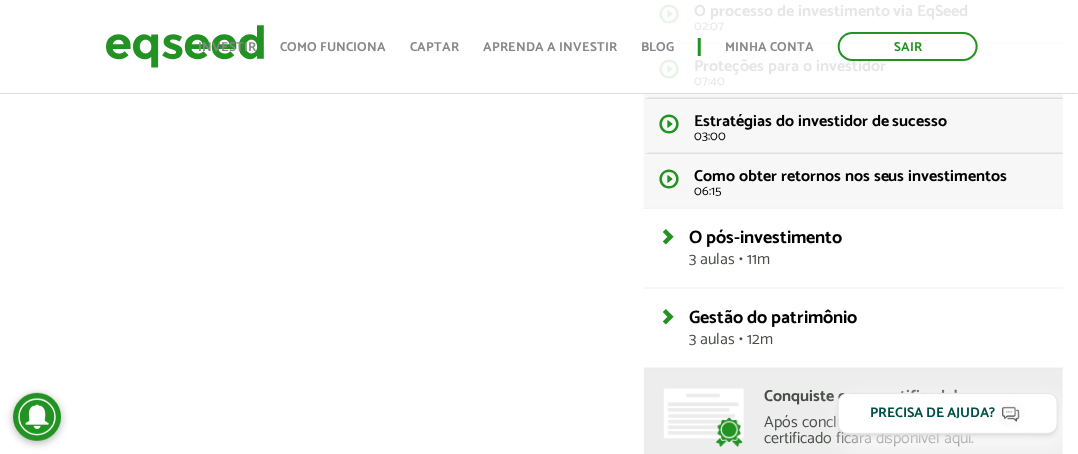 scroll, scrollTop: 900, scrollLeft: 0, axis: vertical 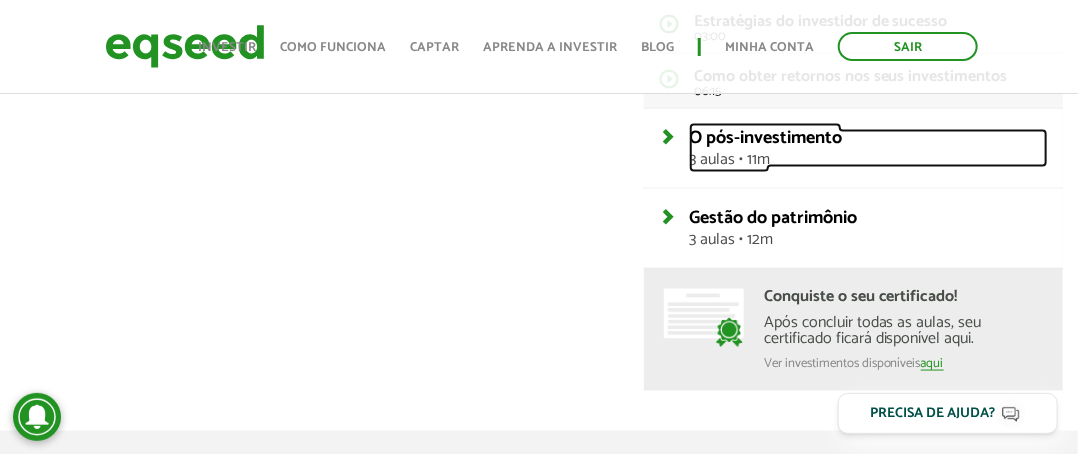 click on "O pós-investimento" at bounding box center [765, 138] 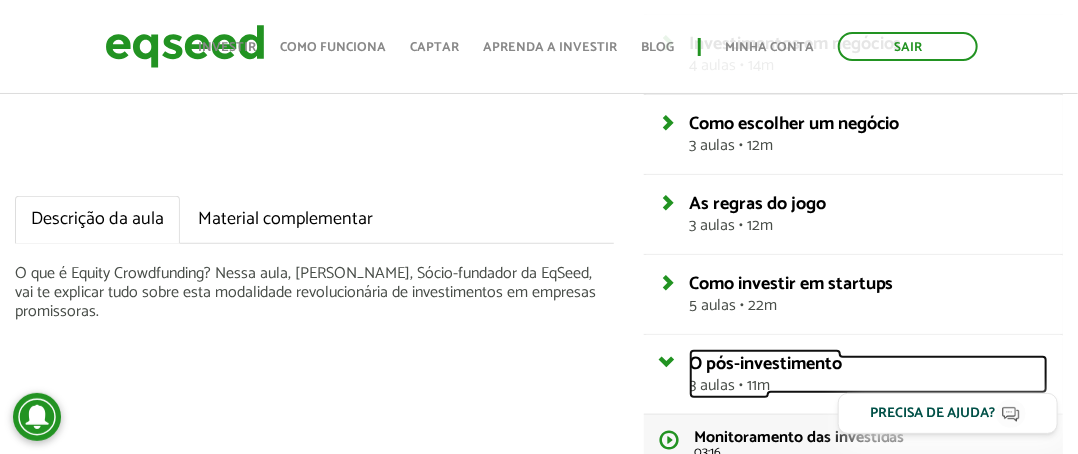 scroll, scrollTop: 400, scrollLeft: 0, axis: vertical 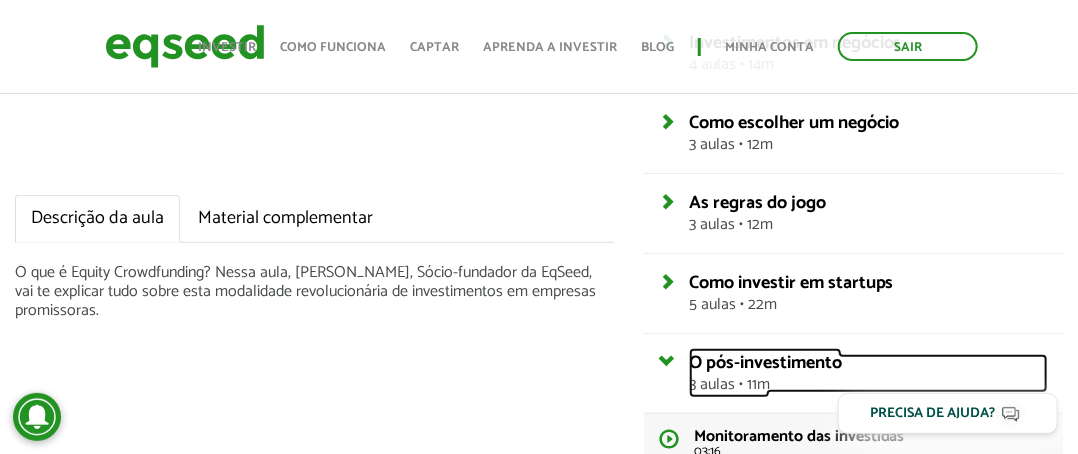 click on "O pós-investimento" at bounding box center [765, 363] 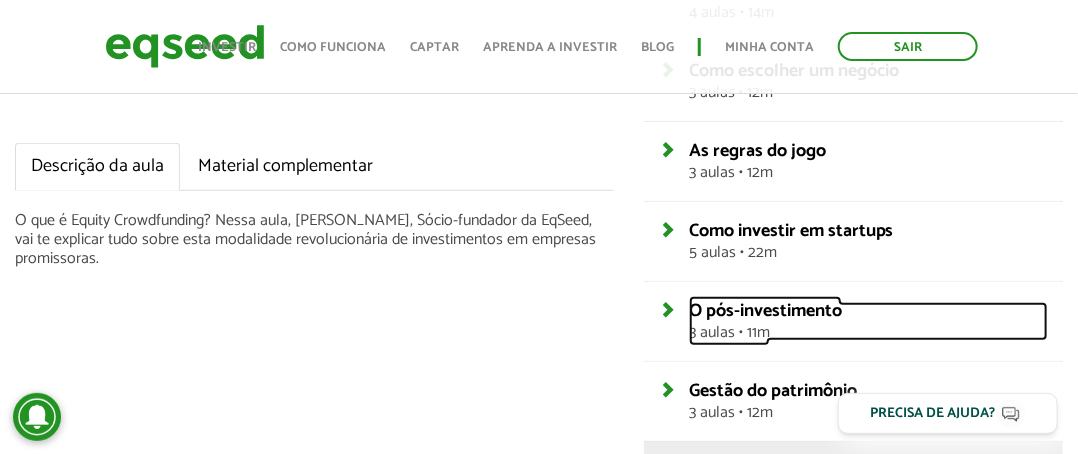 scroll, scrollTop: 500, scrollLeft: 0, axis: vertical 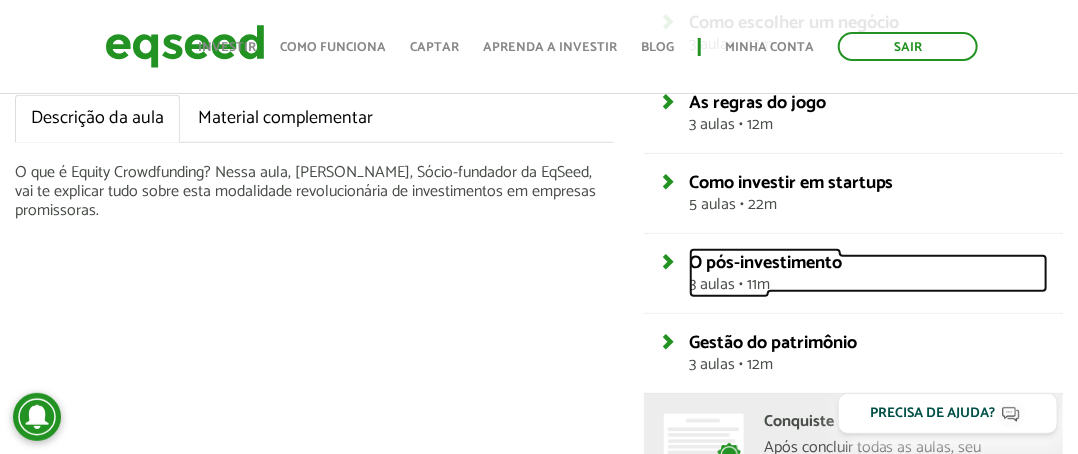 click on "O pós-investimento 3 aulas • 11m" at bounding box center (868, 273) 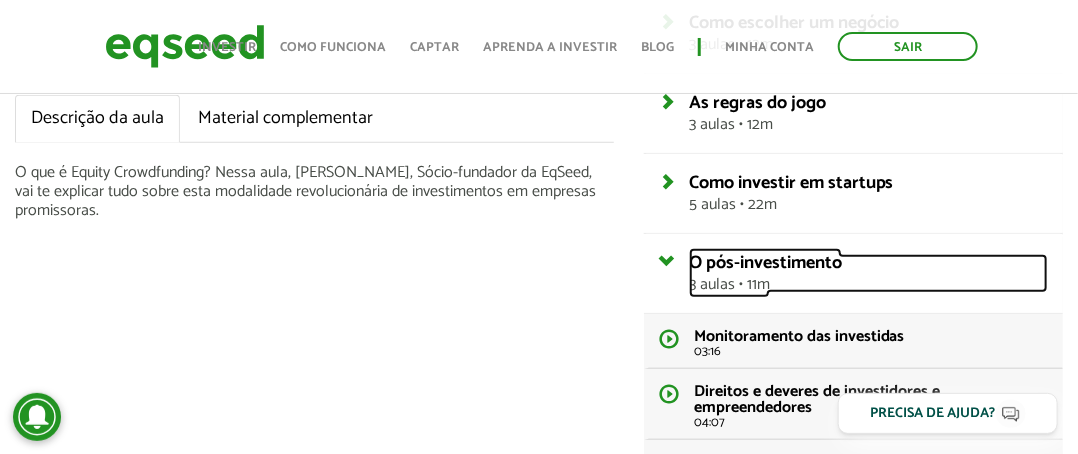 click on "O pós-investimento 3 aulas • 11m" at bounding box center (868, 273) 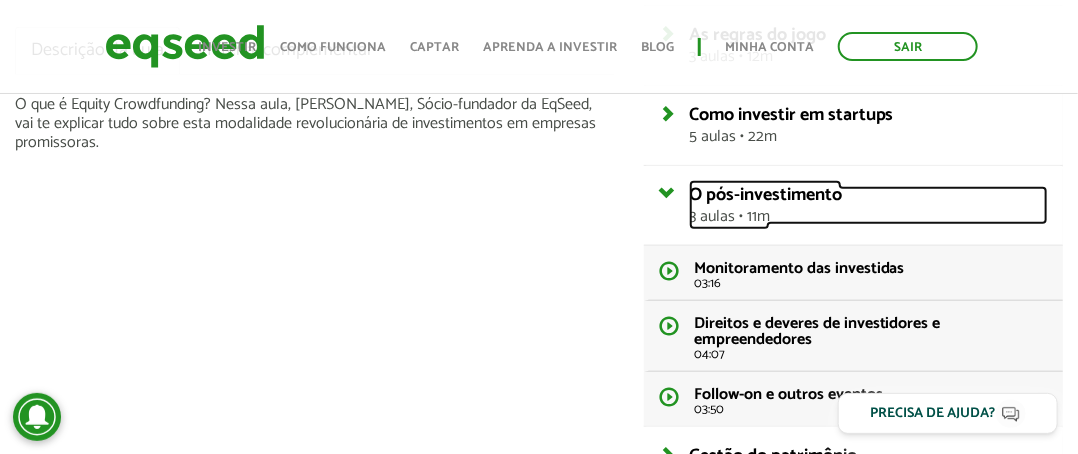 scroll, scrollTop: 600, scrollLeft: 0, axis: vertical 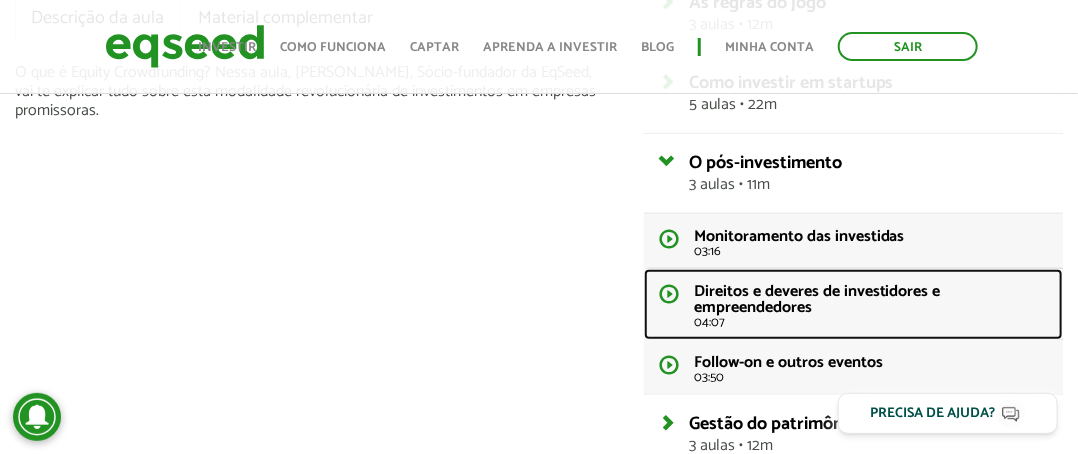 click on "Direitos e deveres de investidores e empreendedores   04:07" at bounding box center [853, 304] 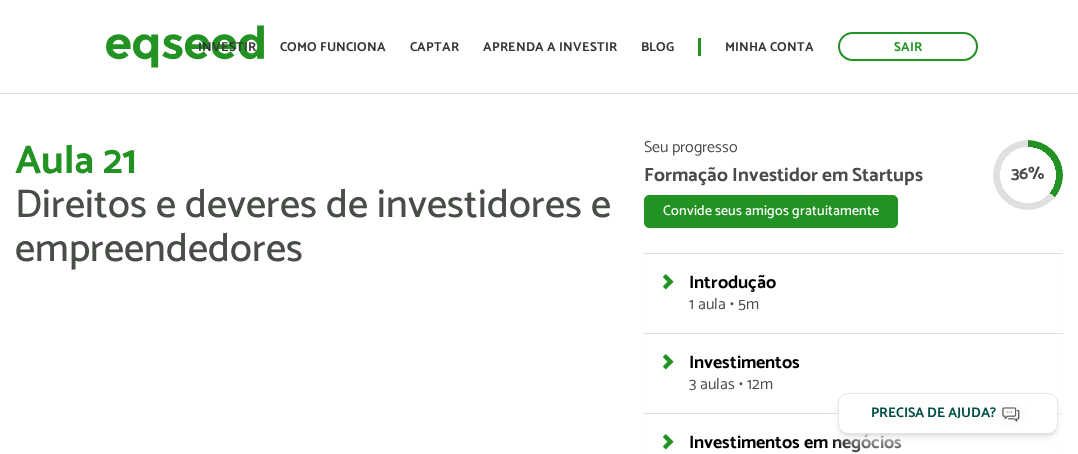 scroll, scrollTop: 0, scrollLeft: 0, axis: both 